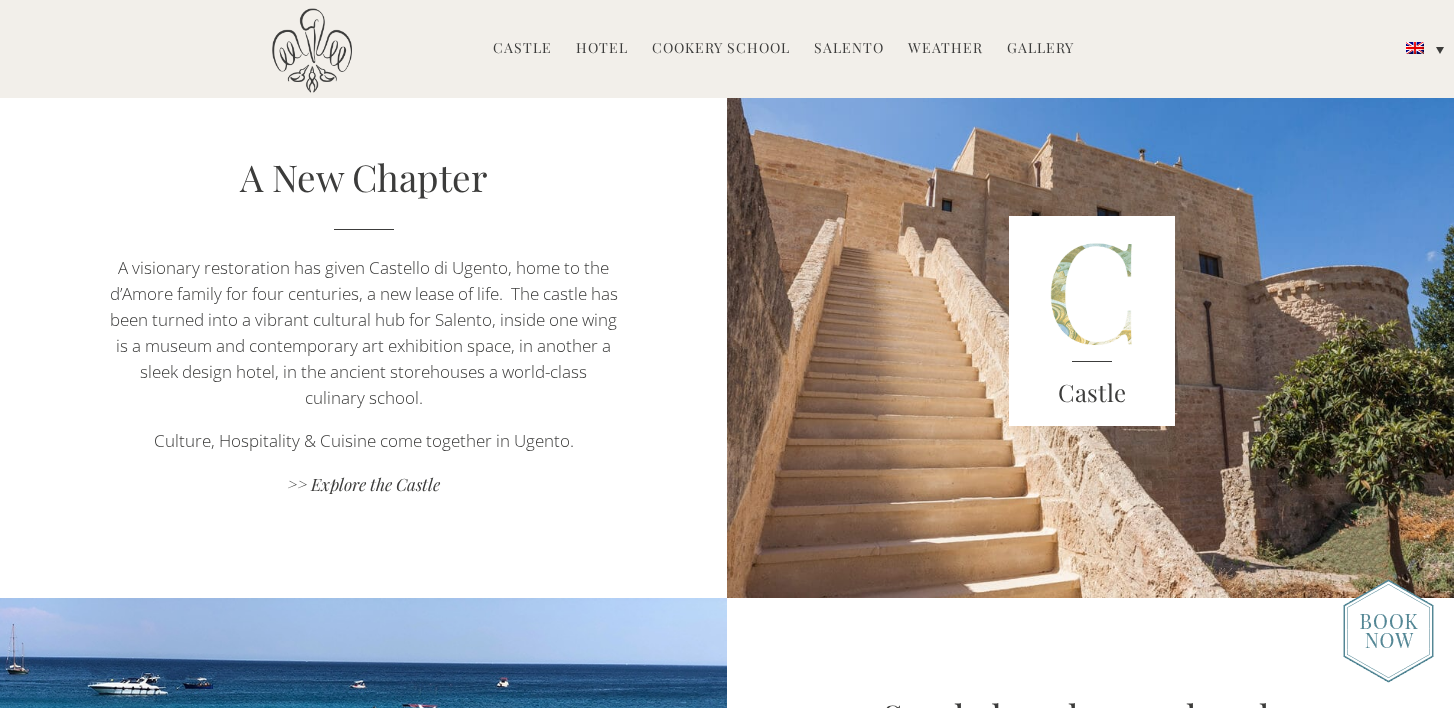 scroll, scrollTop: 3264, scrollLeft: 0, axis: vertical 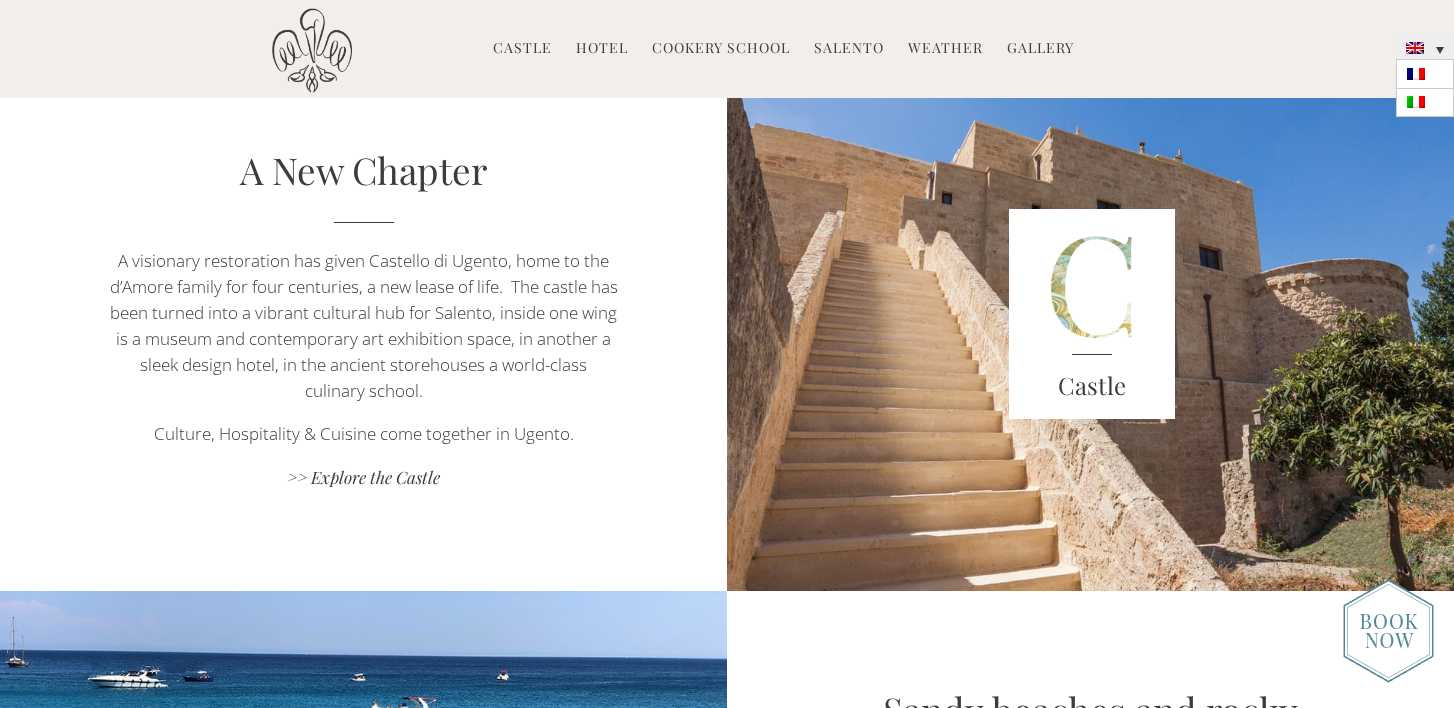click at bounding box center (1425, 47) 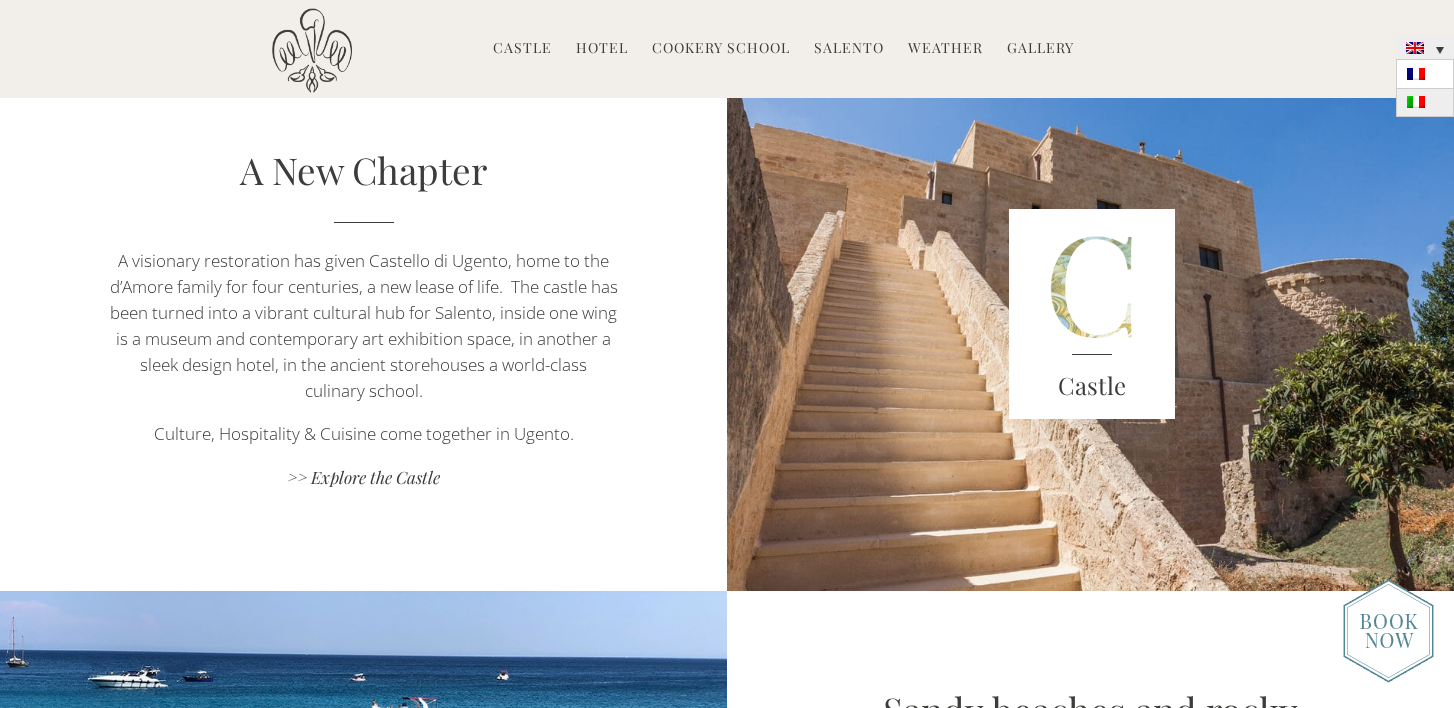 click at bounding box center [1416, 102] 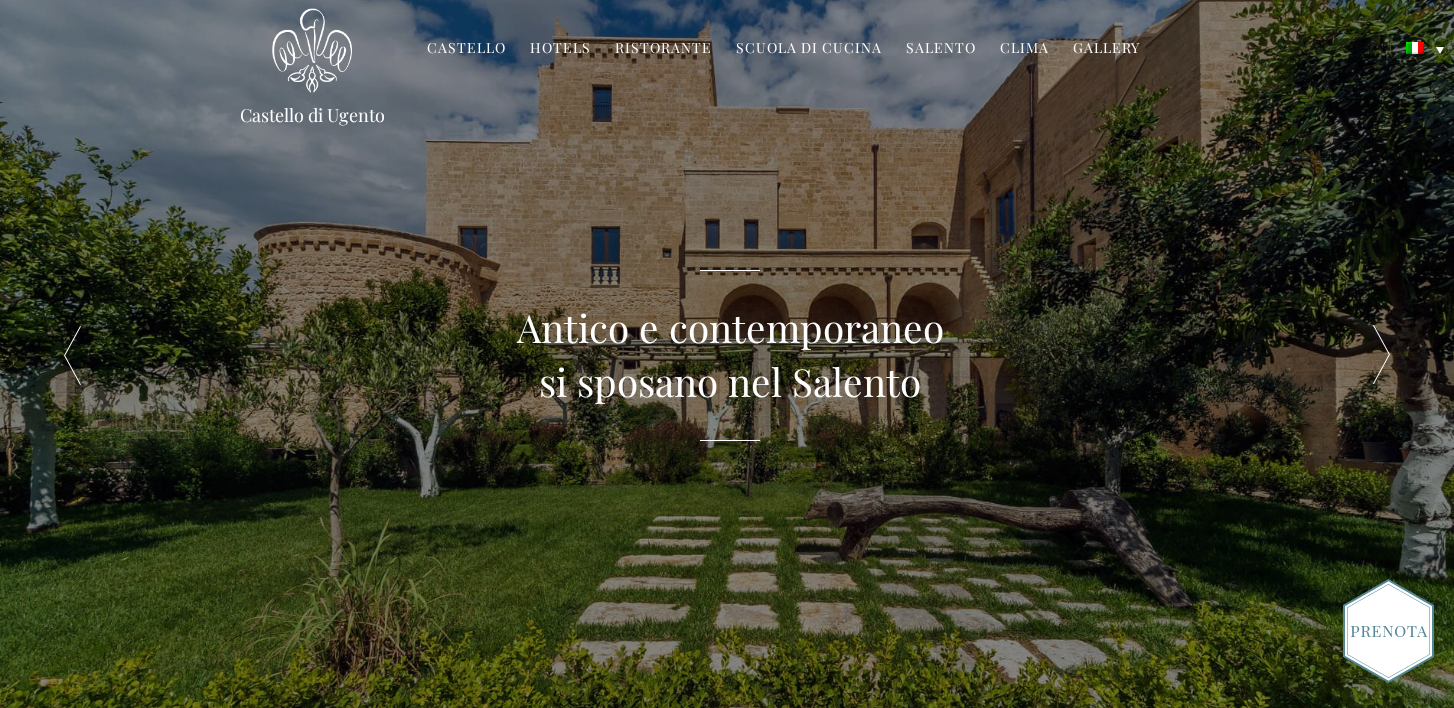 scroll, scrollTop: 0, scrollLeft: 0, axis: both 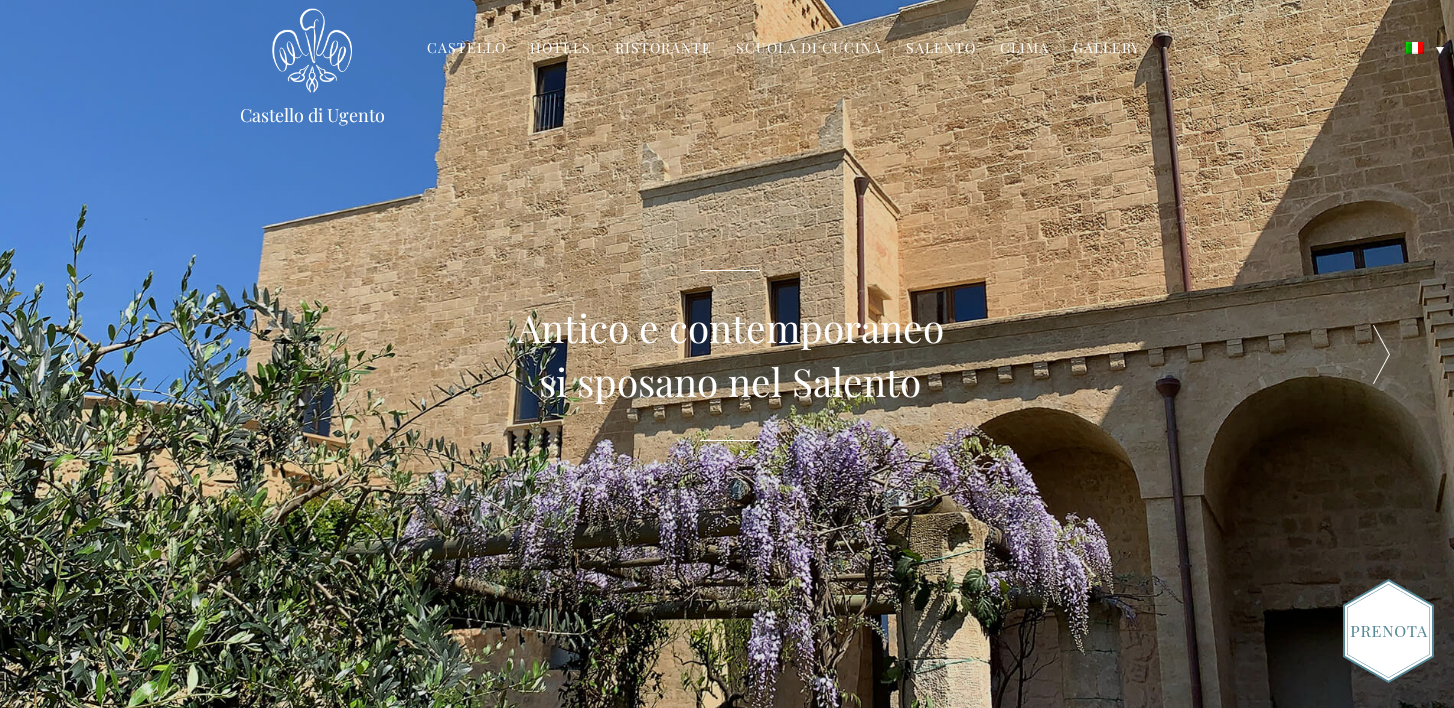 click on "Castello" at bounding box center [466, 49] 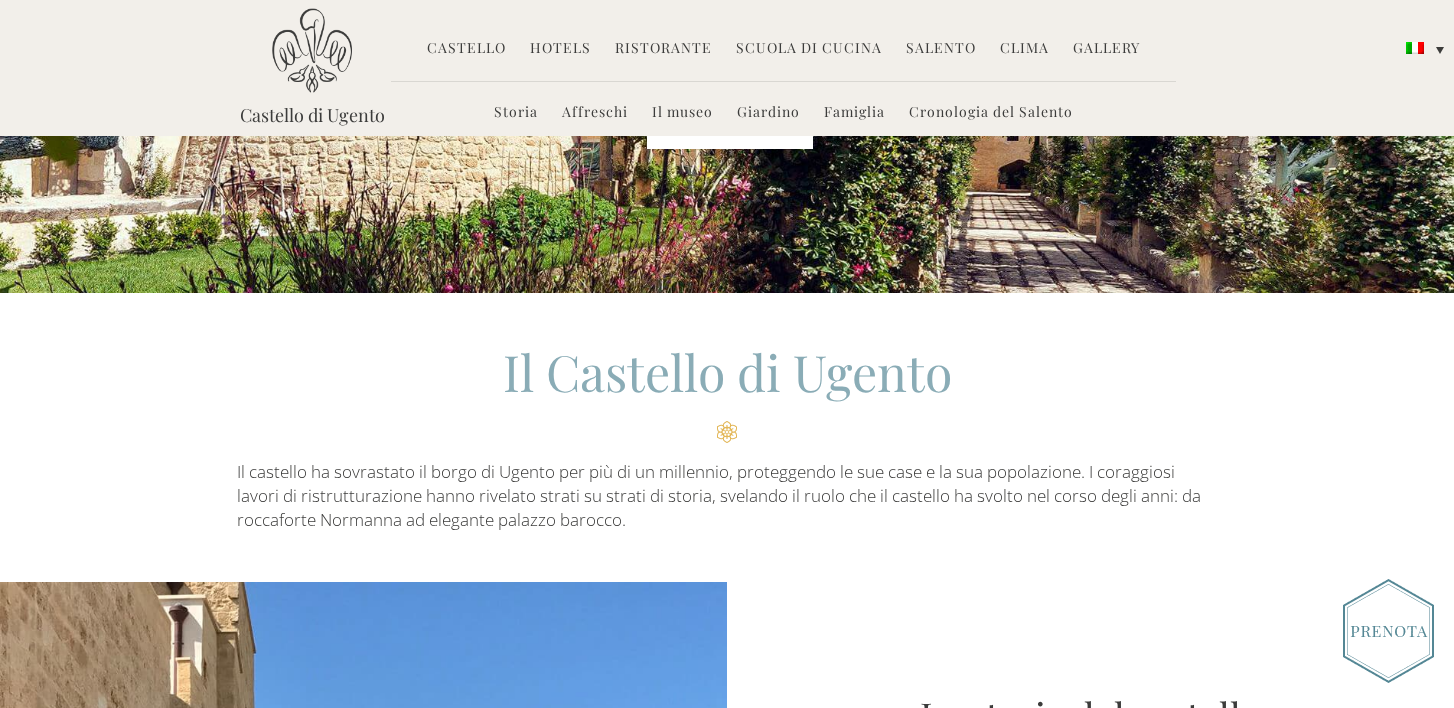 scroll, scrollTop: 0, scrollLeft: 0, axis: both 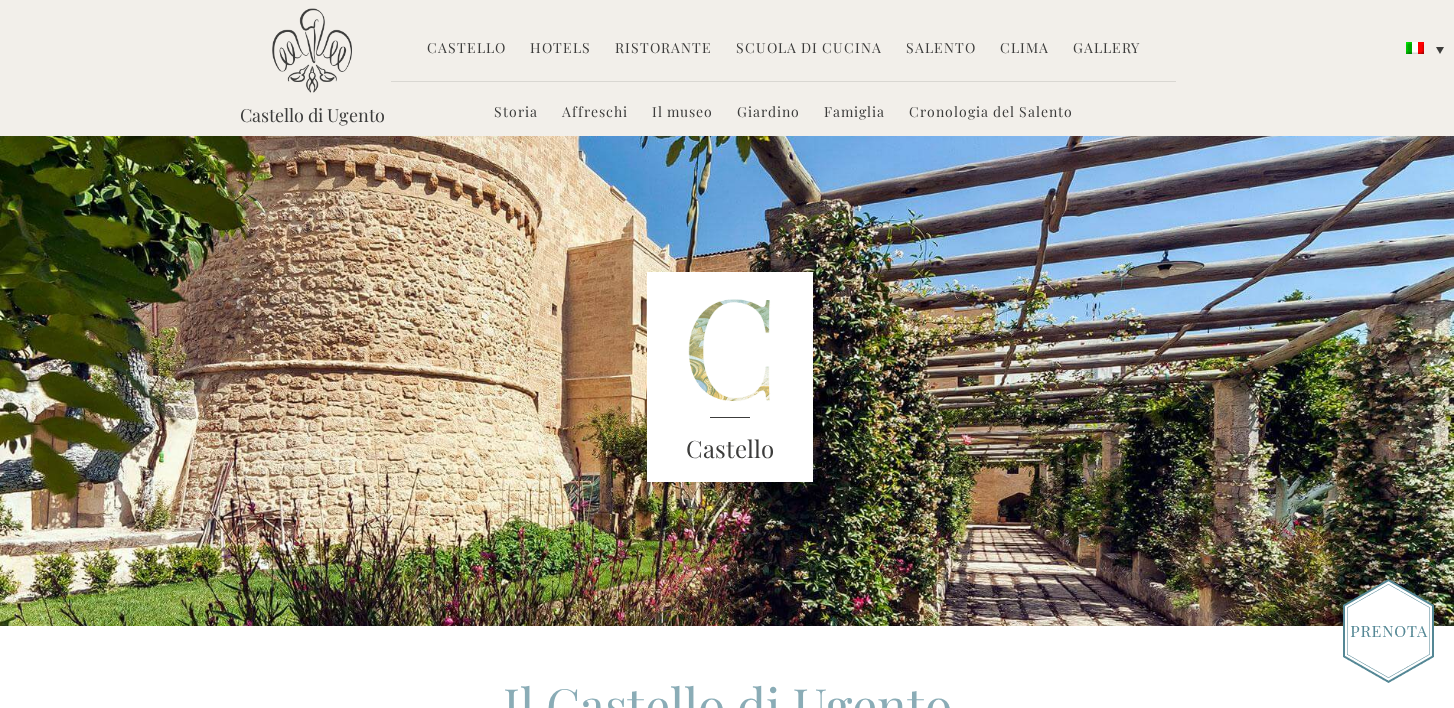 click on "Giardino" at bounding box center (768, 113) 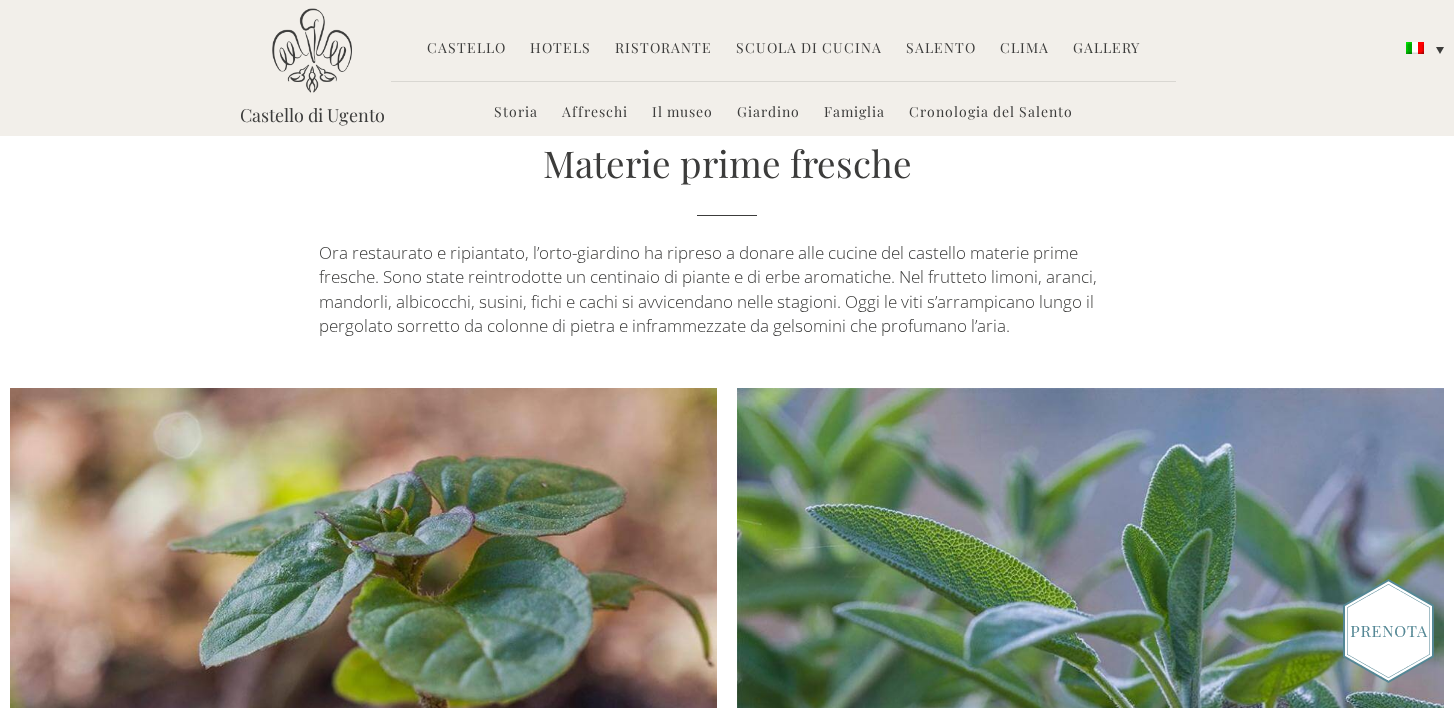 scroll, scrollTop: 0, scrollLeft: 0, axis: both 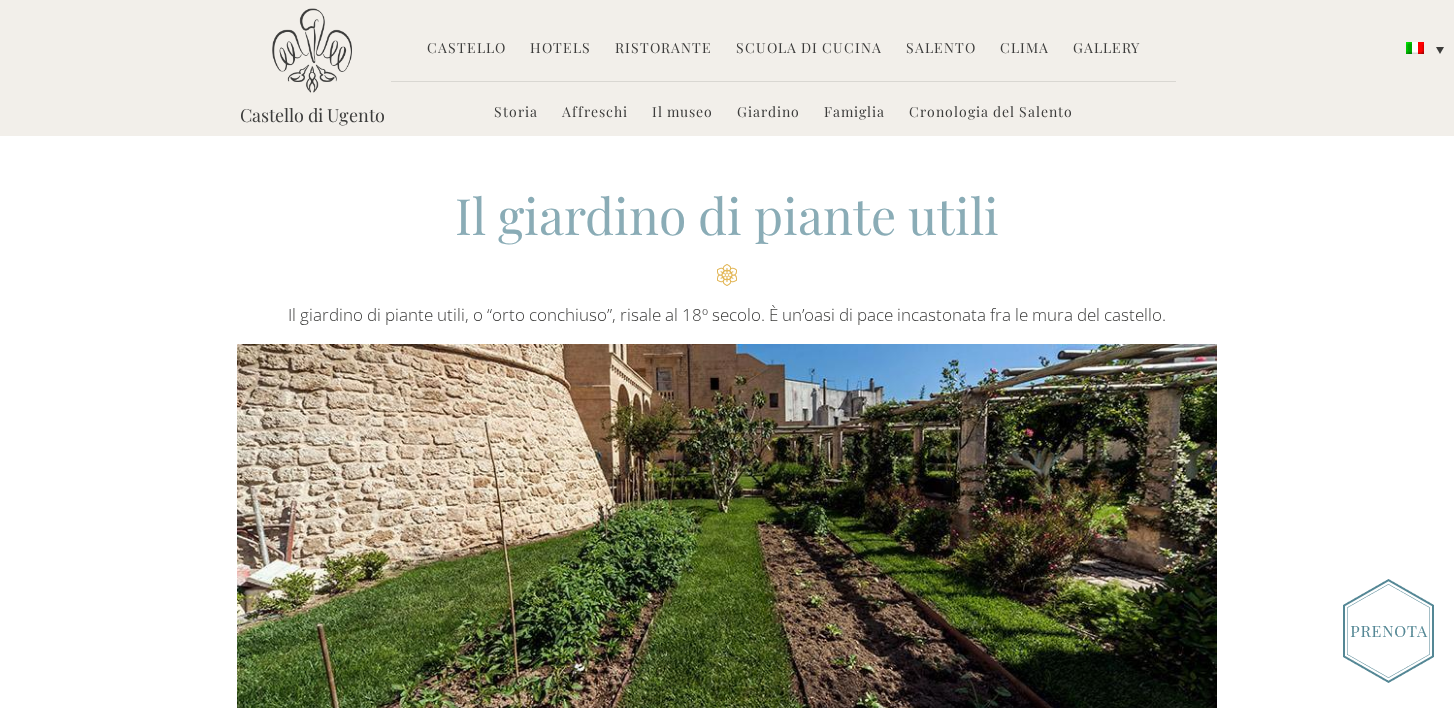 click on "Gallery" at bounding box center (1106, 49) 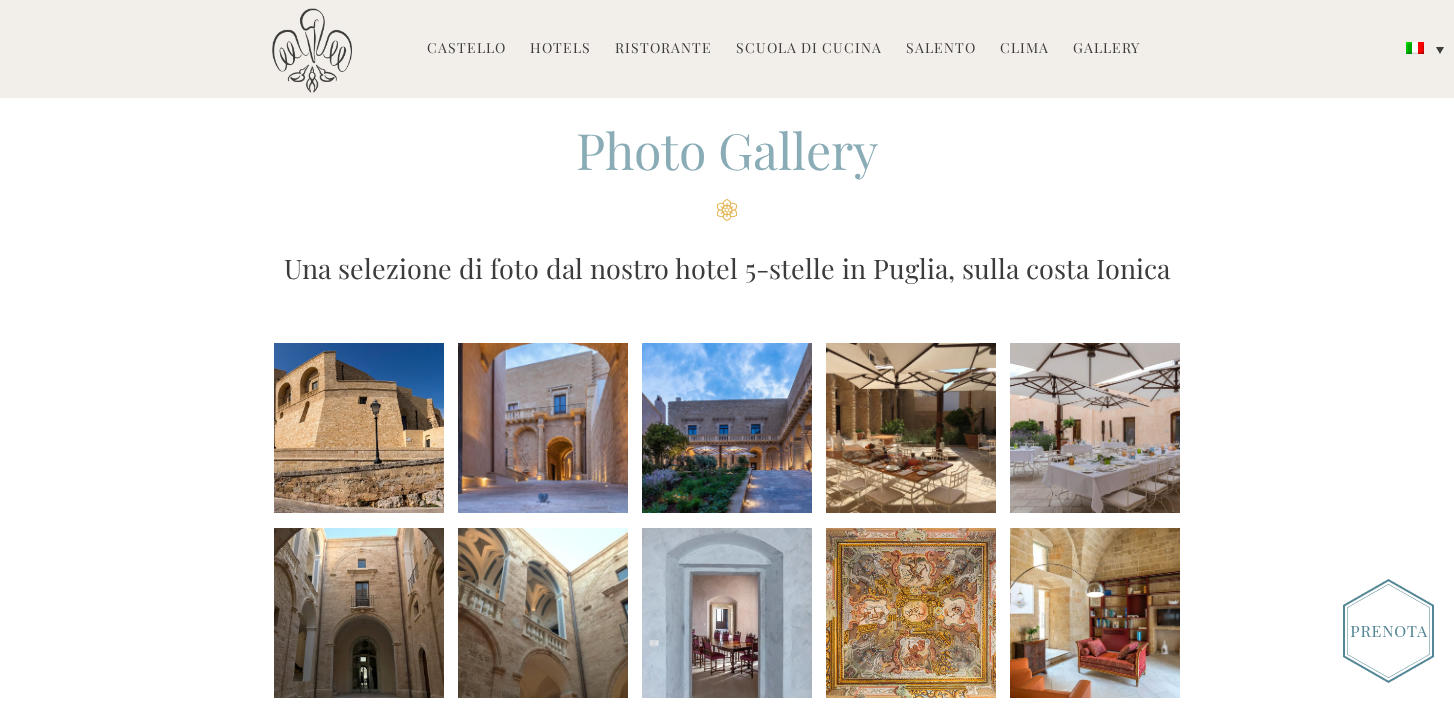 scroll, scrollTop: 113, scrollLeft: 0, axis: vertical 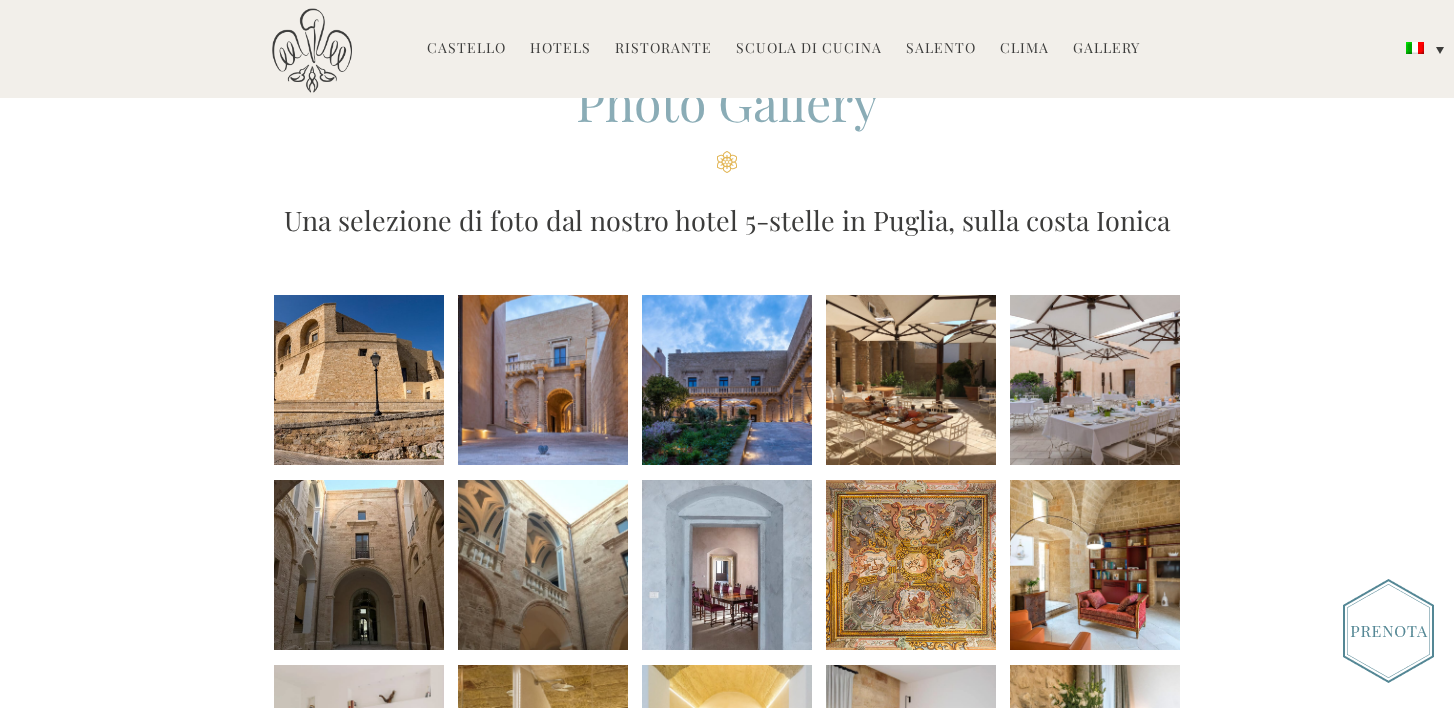 click at bounding box center (359, 380) 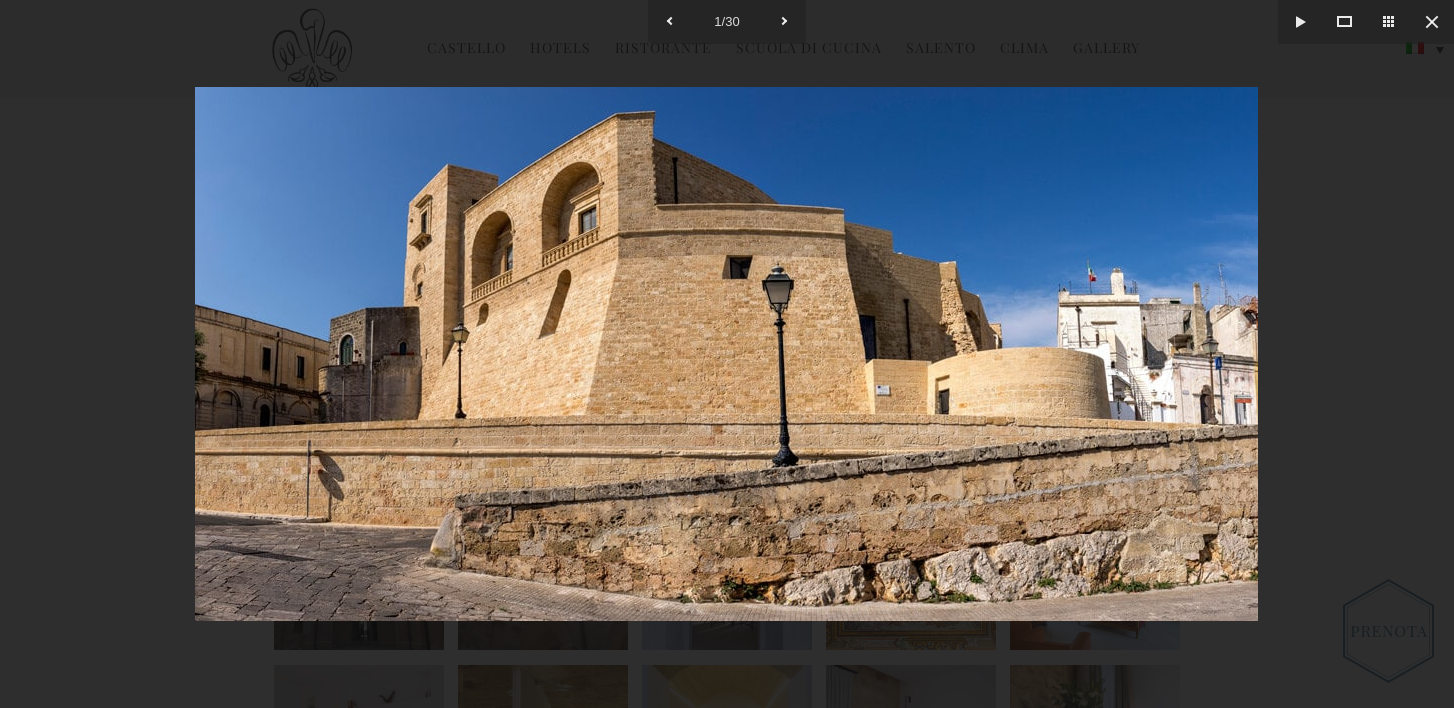 click at bounding box center [727, 354] 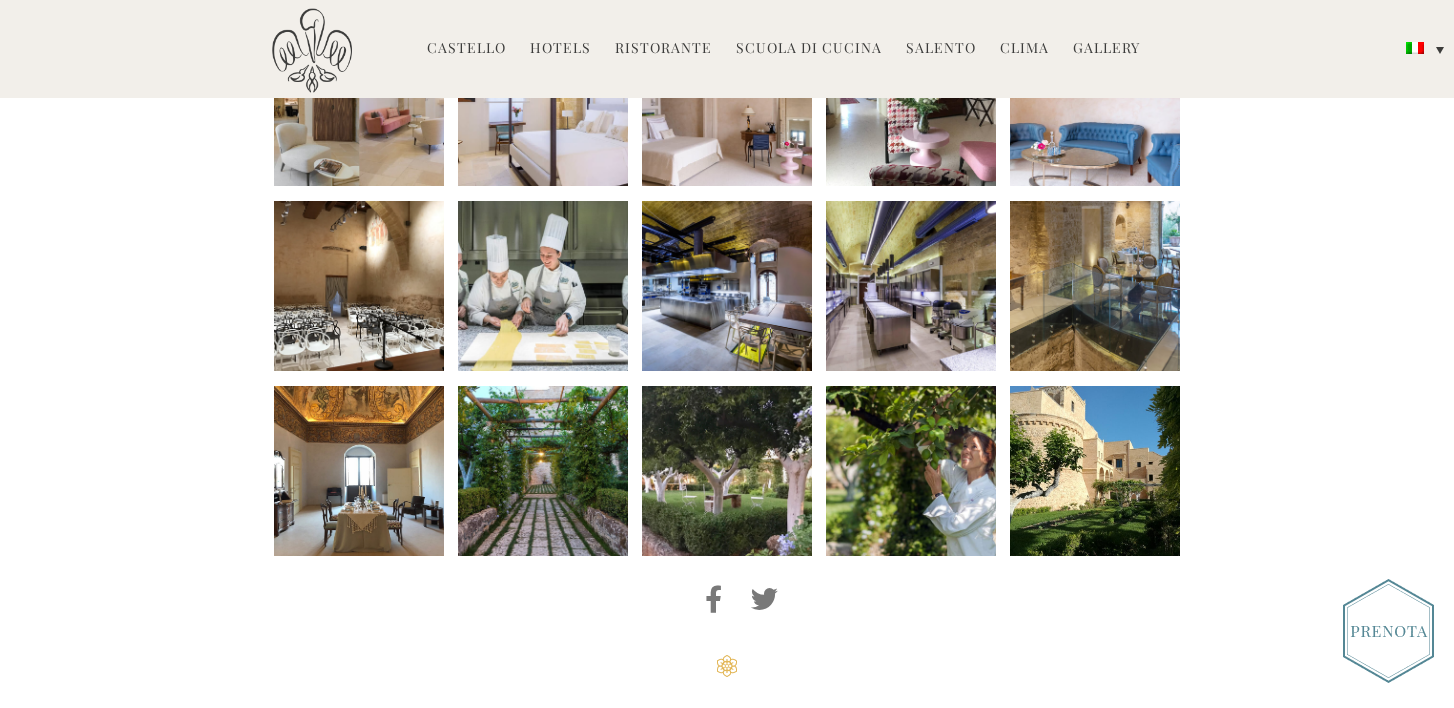scroll, scrollTop: 948, scrollLeft: 0, axis: vertical 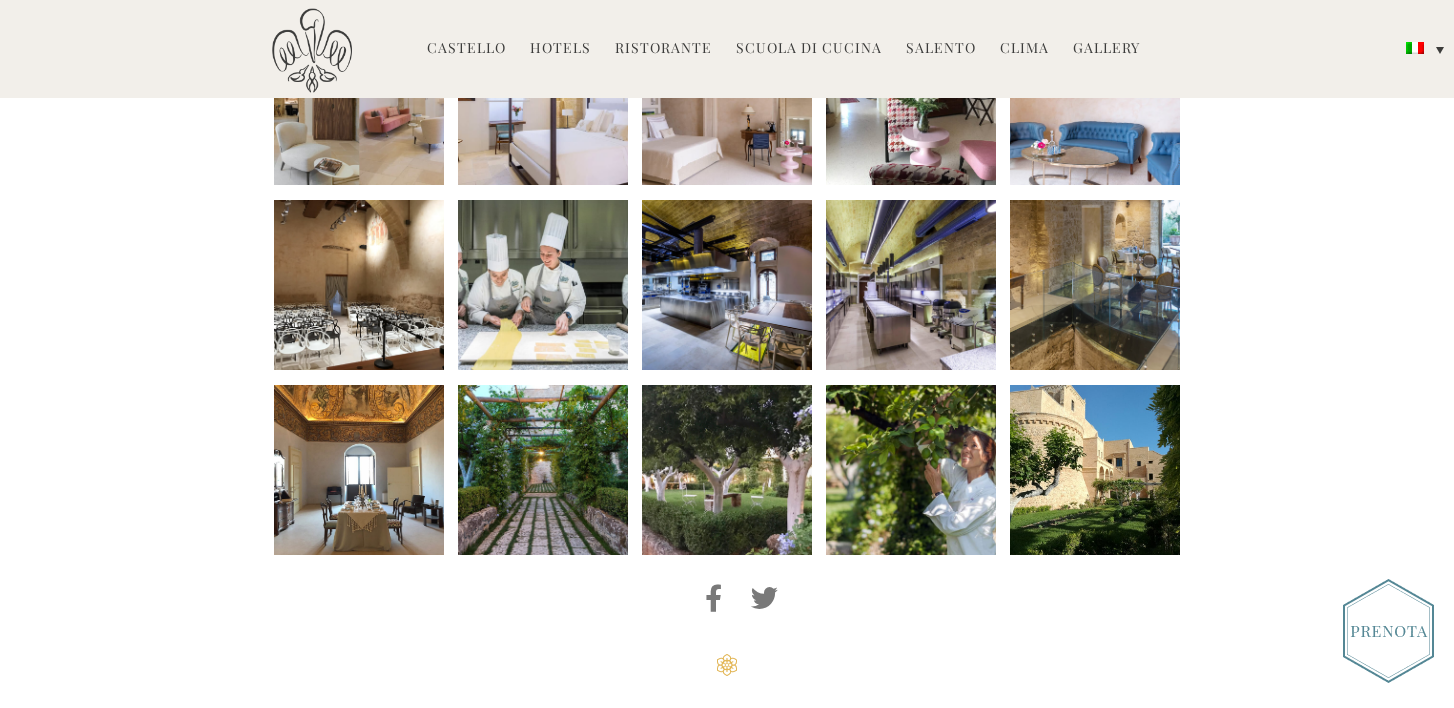 click at bounding box center (727, 470) 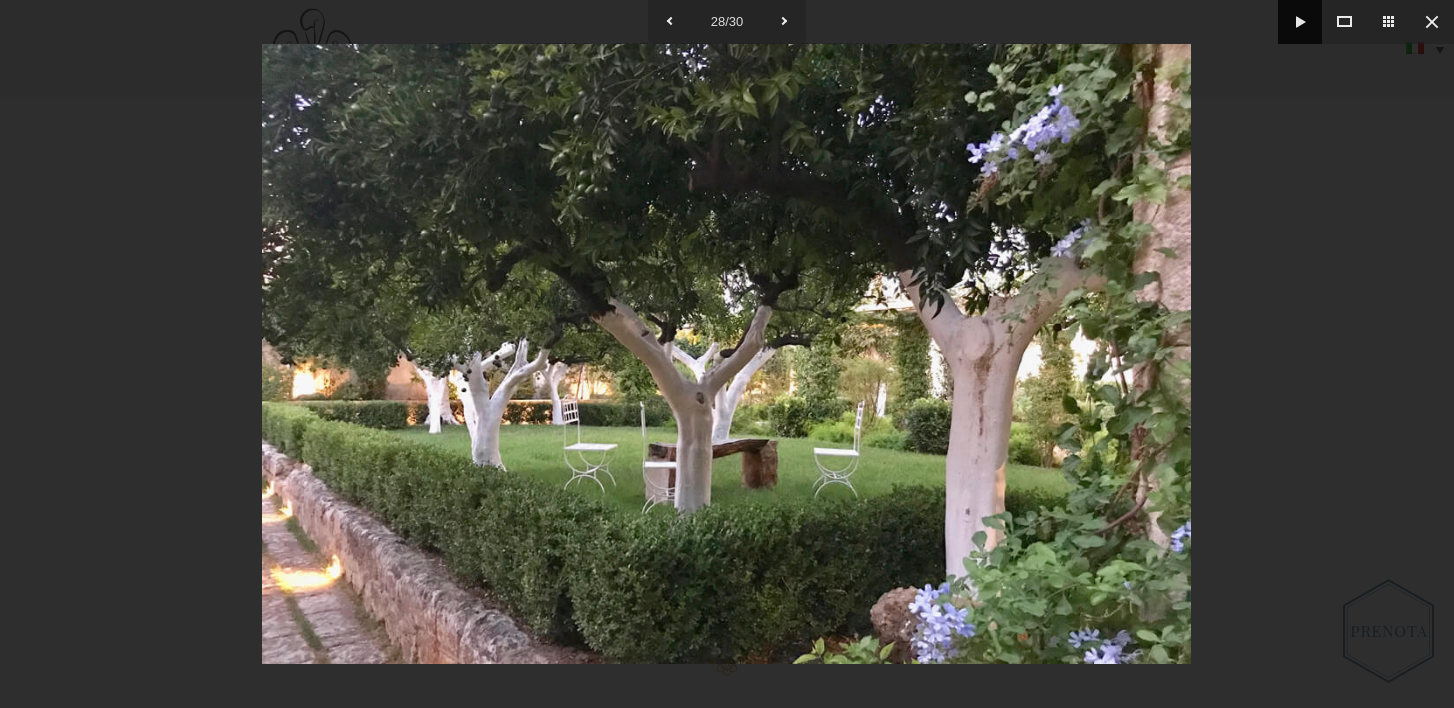 click at bounding box center (1300, 22) 